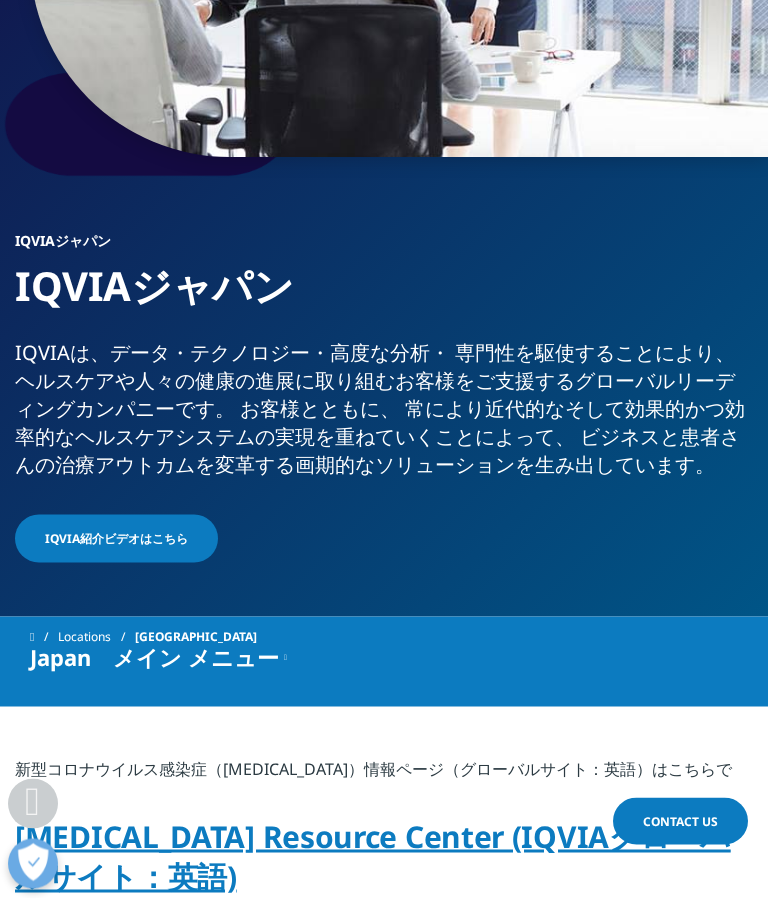 scroll, scrollTop: 368, scrollLeft: 0, axis: vertical 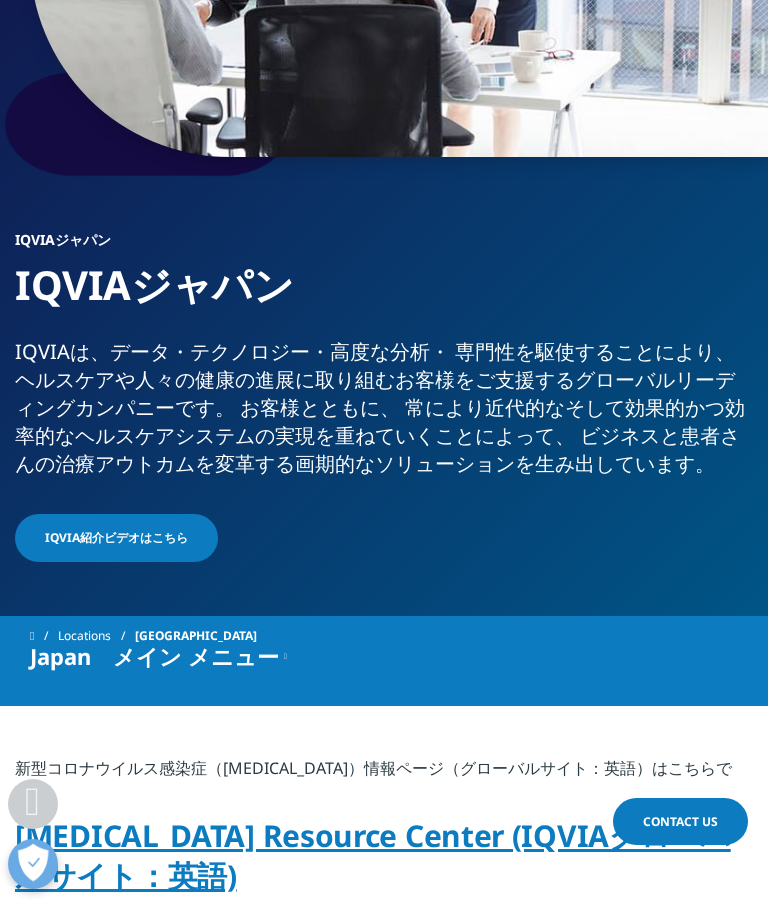 click on "IQVIA紹介ビデオはこちら" at bounding box center [116, 538] 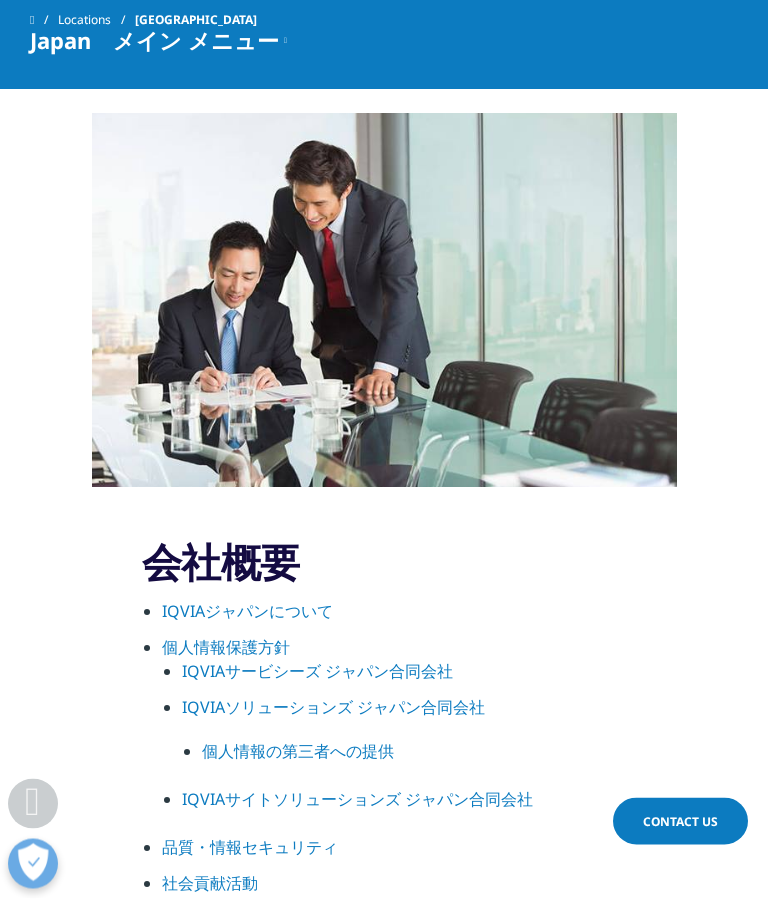 scroll, scrollTop: 1176, scrollLeft: 0, axis: vertical 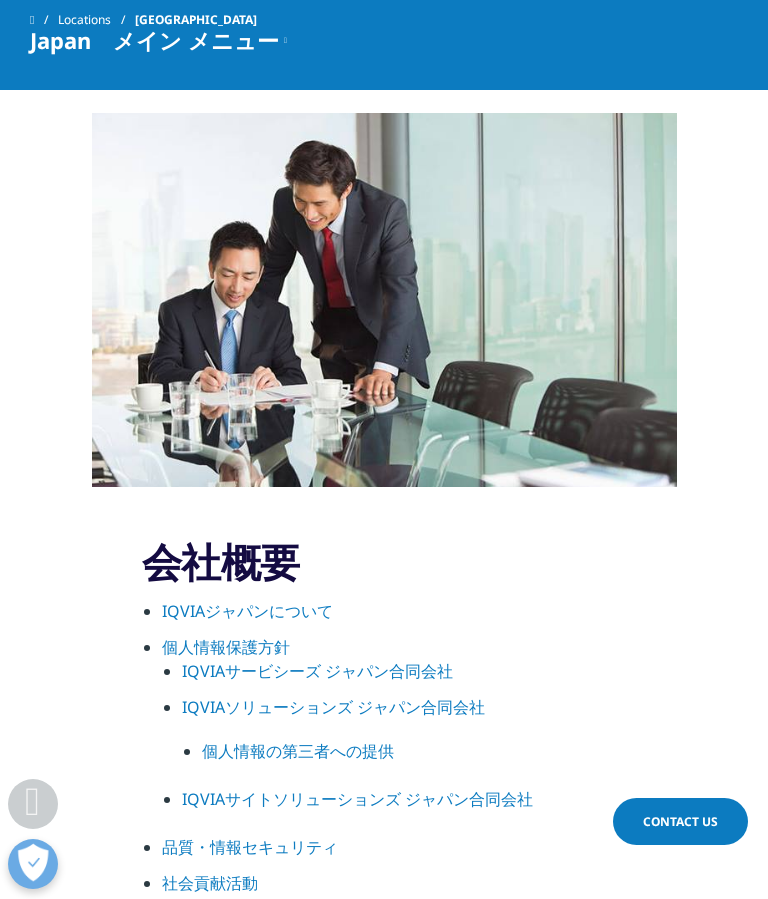 click on "IQVIAジャパンについて" at bounding box center (247, 611) 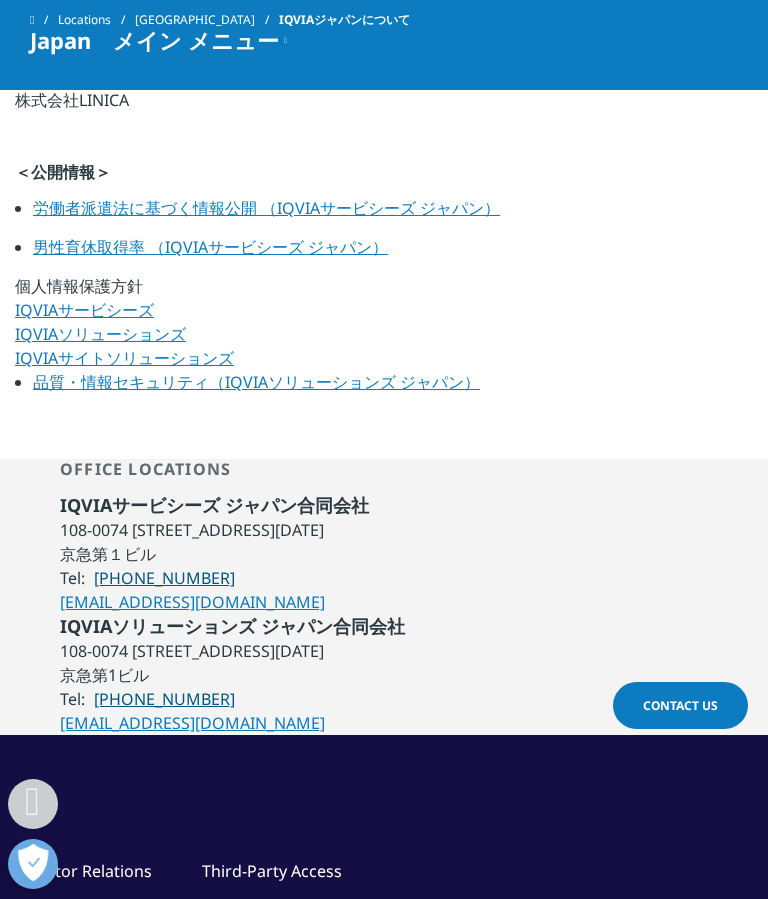 scroll, scrollTop: 1306, scrollLeft: 0, axis: vertical 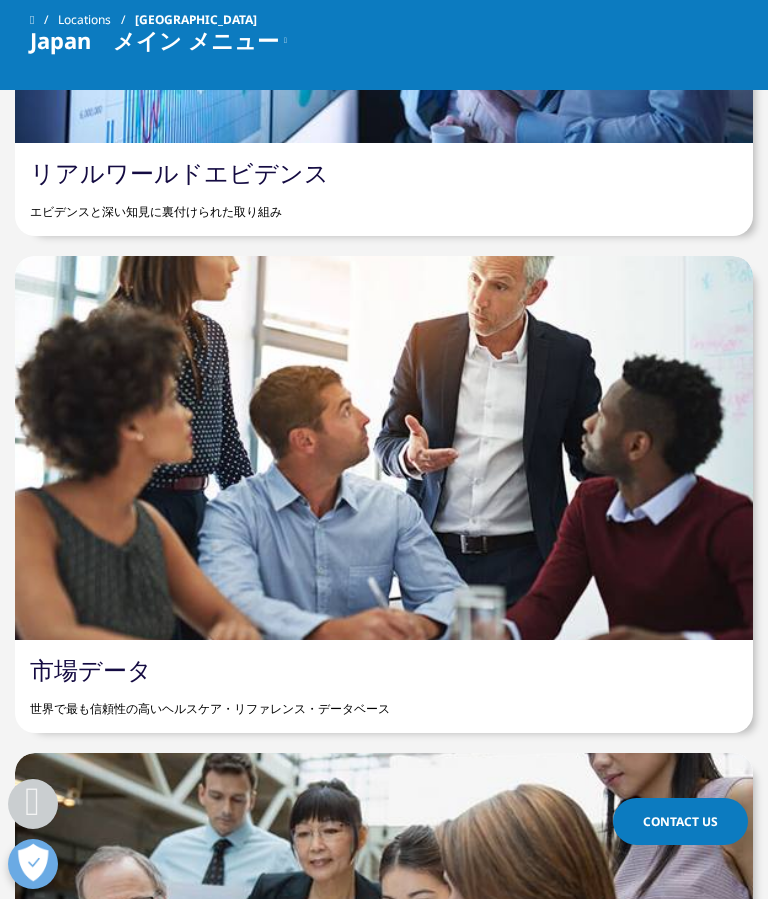 click on "市場データ" at bounding box center (91, 669) 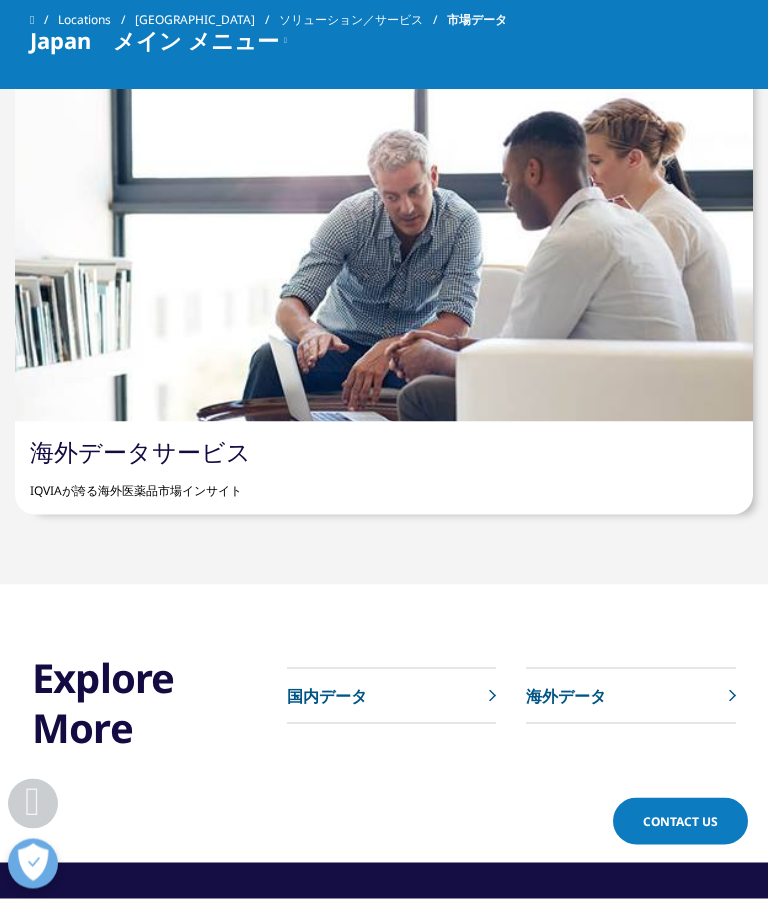 scroll, scrollTop: 2001, scrollLeft: 0, axis: vertical 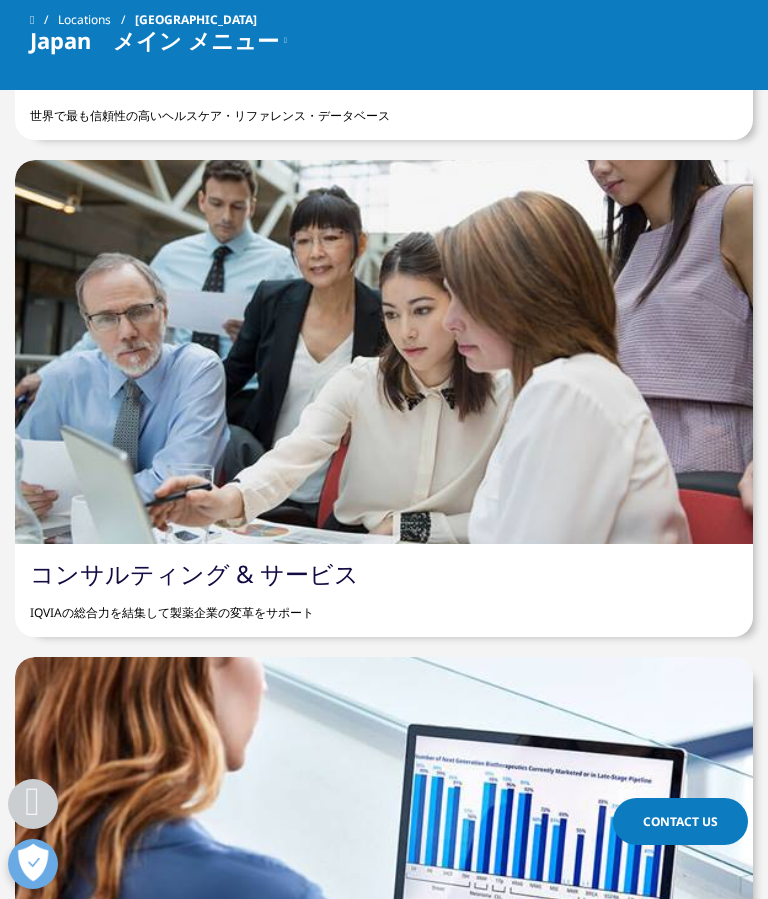 click on "コンサルティング & サービス" at bounding box center [194, 573] 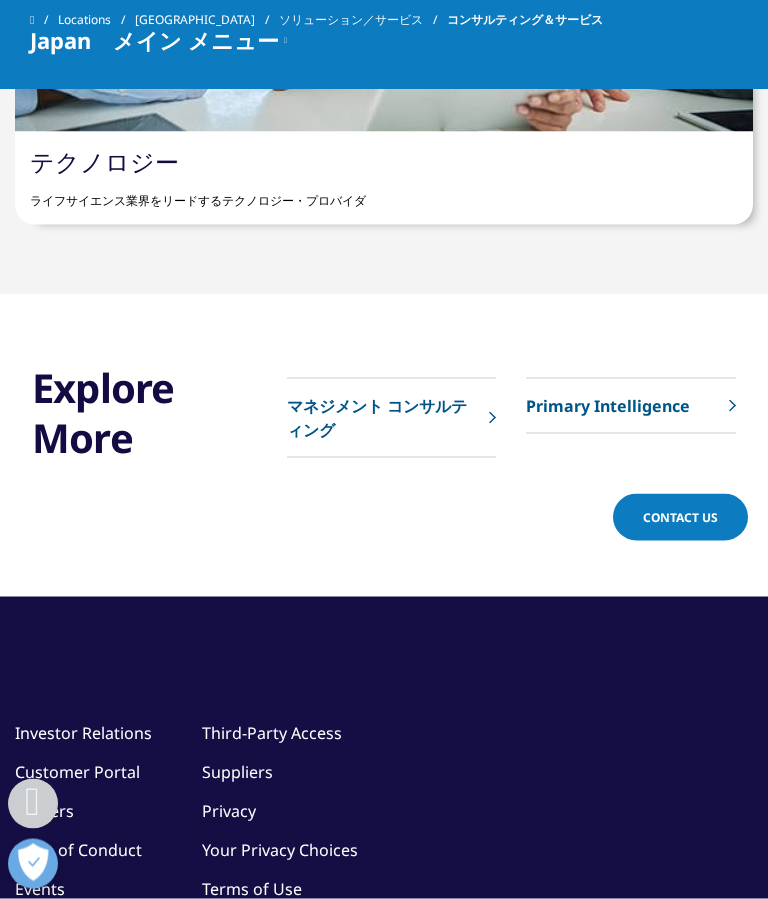 scroll, scrollTop: 4482, scrollLeft: 0, axis: vertical 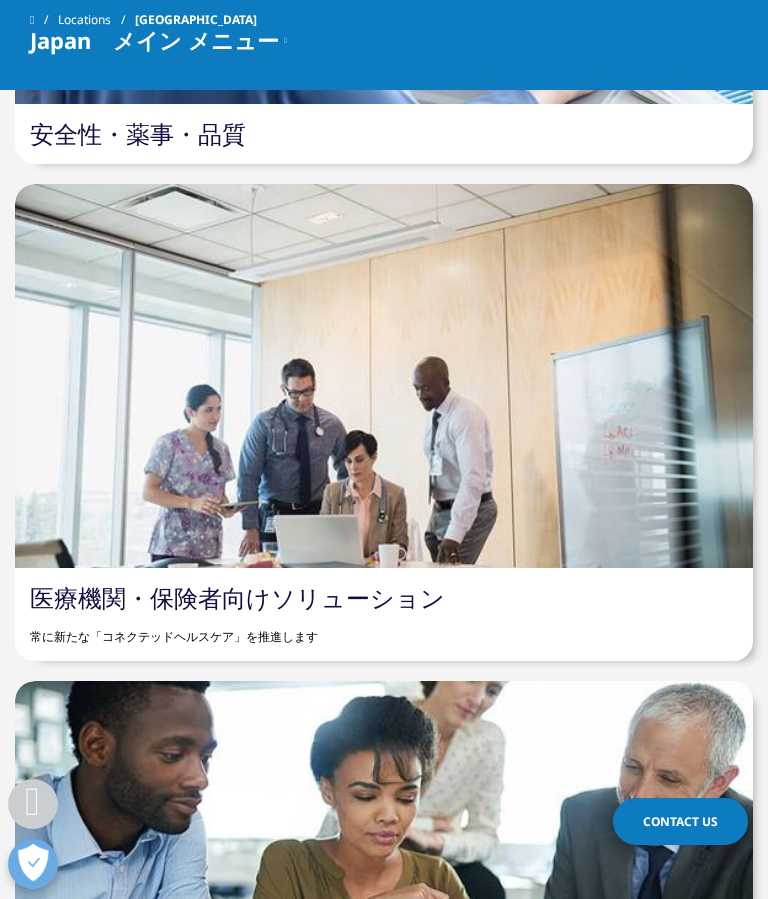 click on "医療機関・保険者向けソリューション" at bounding box center (237, 597) 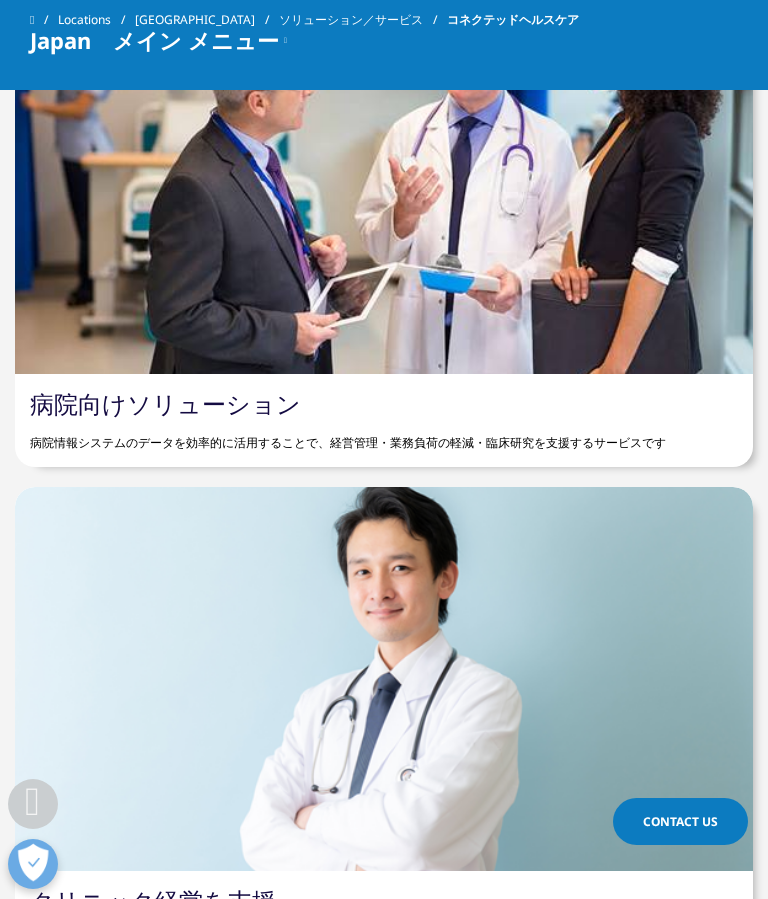 scroll, scrollTop: 2821, scrollLeft: 0, axis: vertical 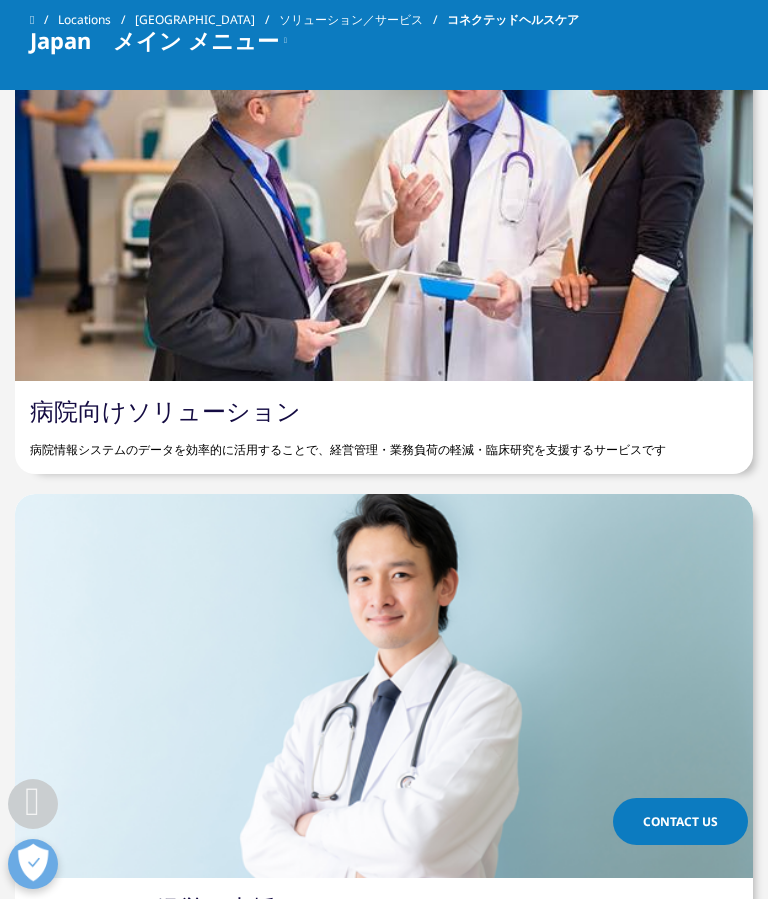 click on "病院情報システムのデータを効率的に活用することで、経営管理・業務負荷の軽減・臨床研究を支援するサービスです" at bounding box center (384, 442) 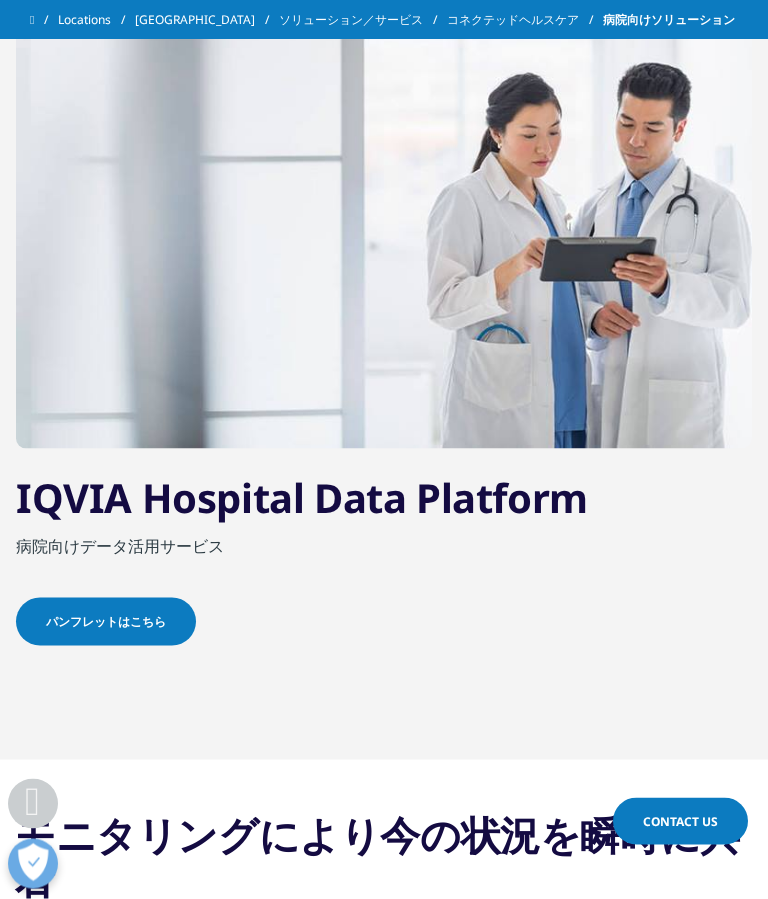 scroll, scrollTop: 2171, scrollLeft: 0, axis: vertical 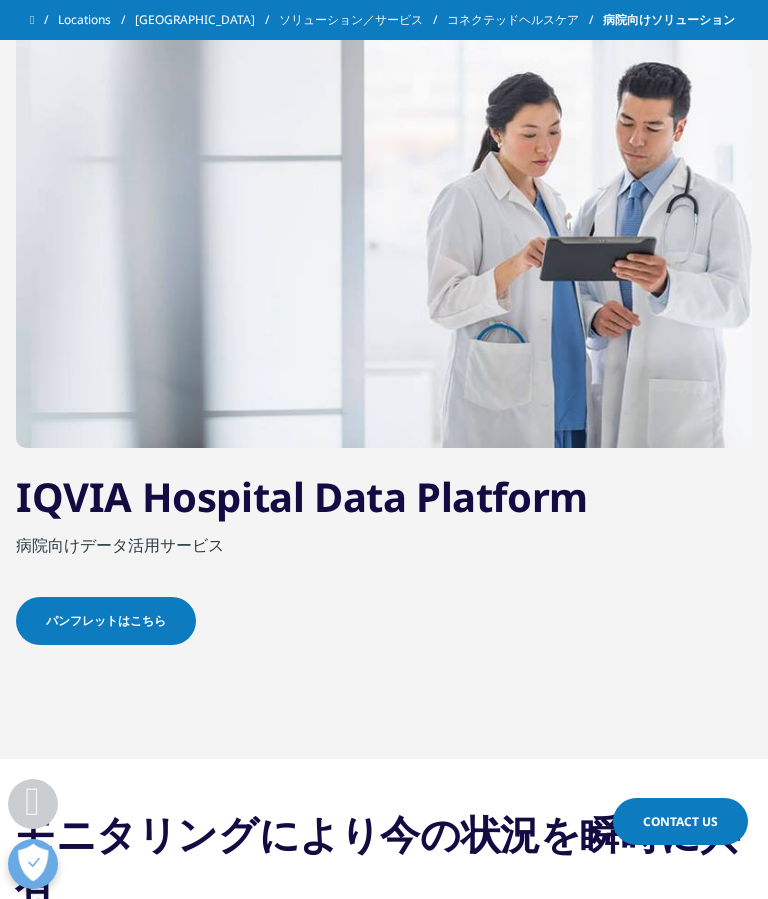 click on "パンフレットはこちら" at bounding box center [106, 621] 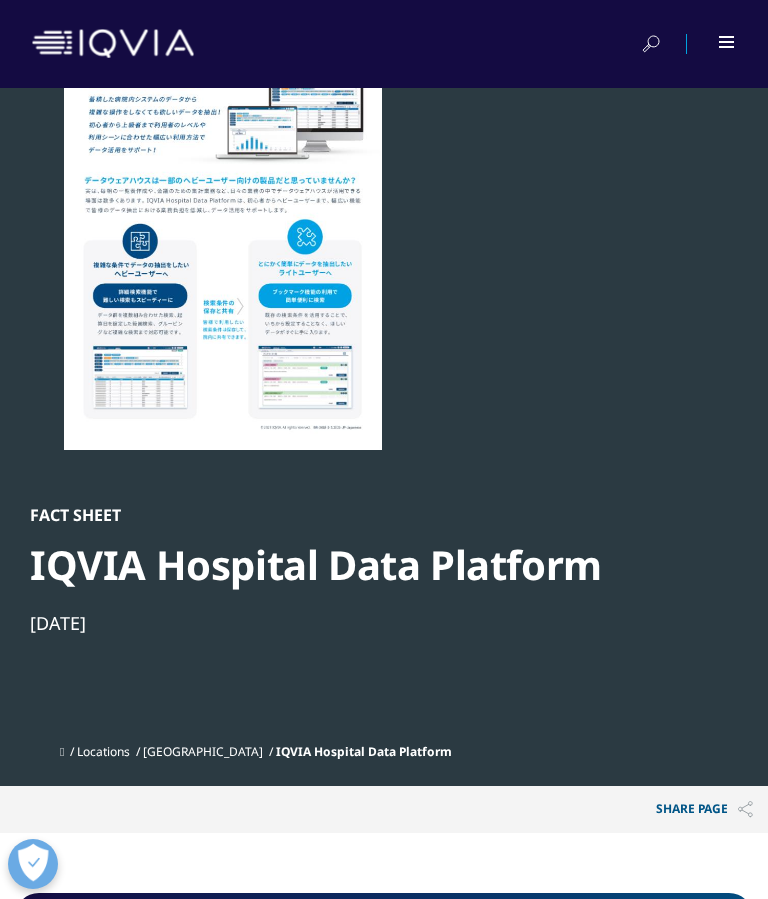 scroll, scrollTop: 0, scrollLeft: 0, axis: both 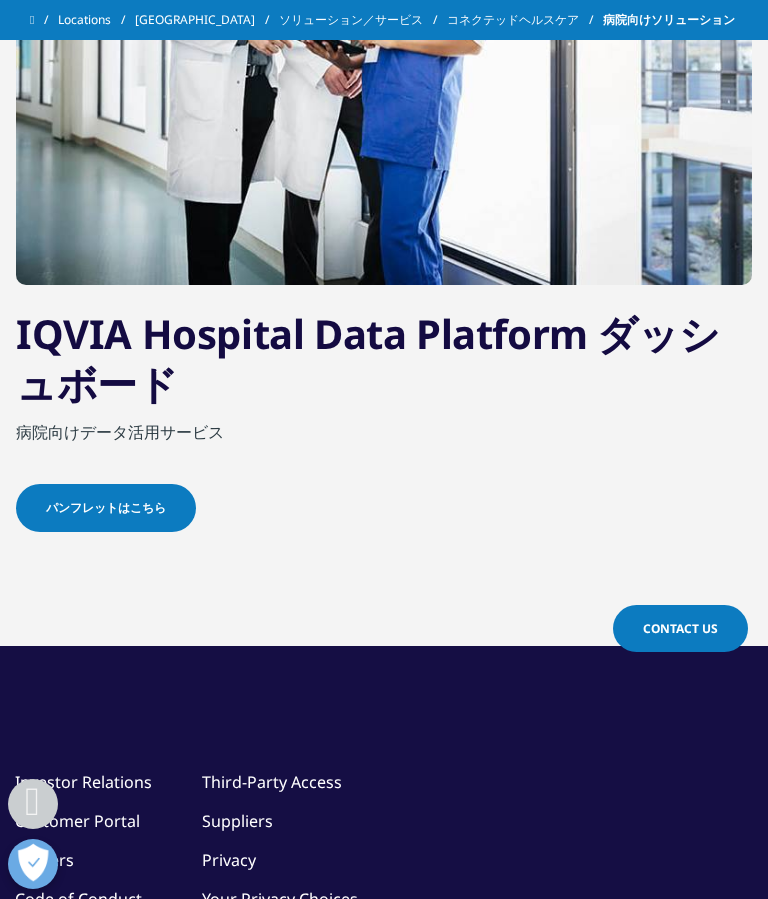 click on "IQVIA Hospital Data Platform ダッシュボード" at bounding box center (384, 364) 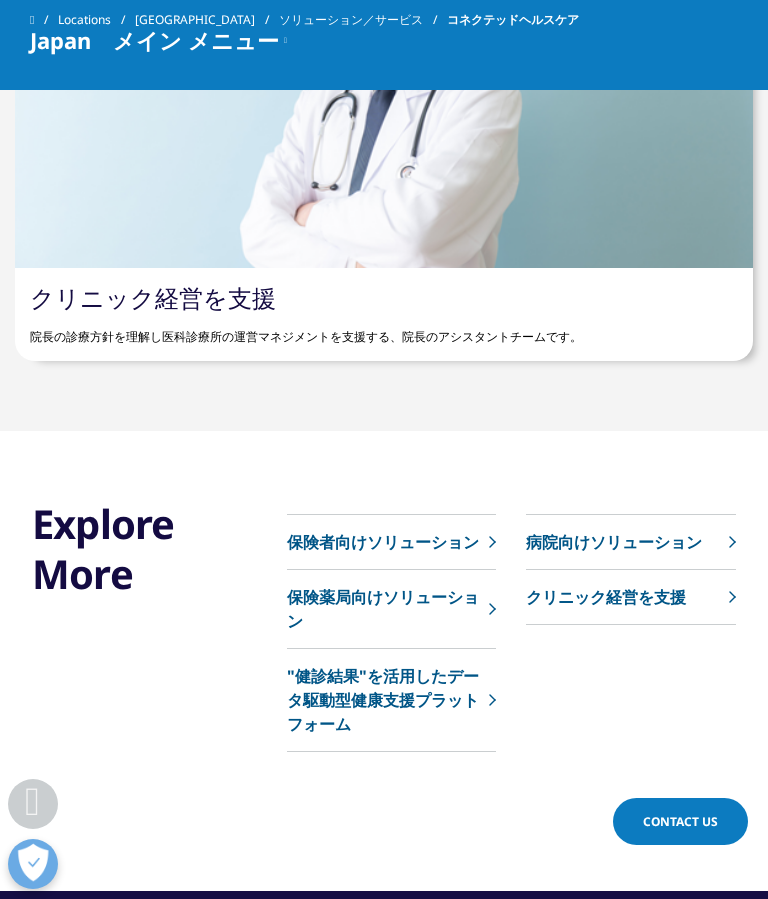 scroll, scrollTop: 3440, scrollLeft: 0, axis: vertical 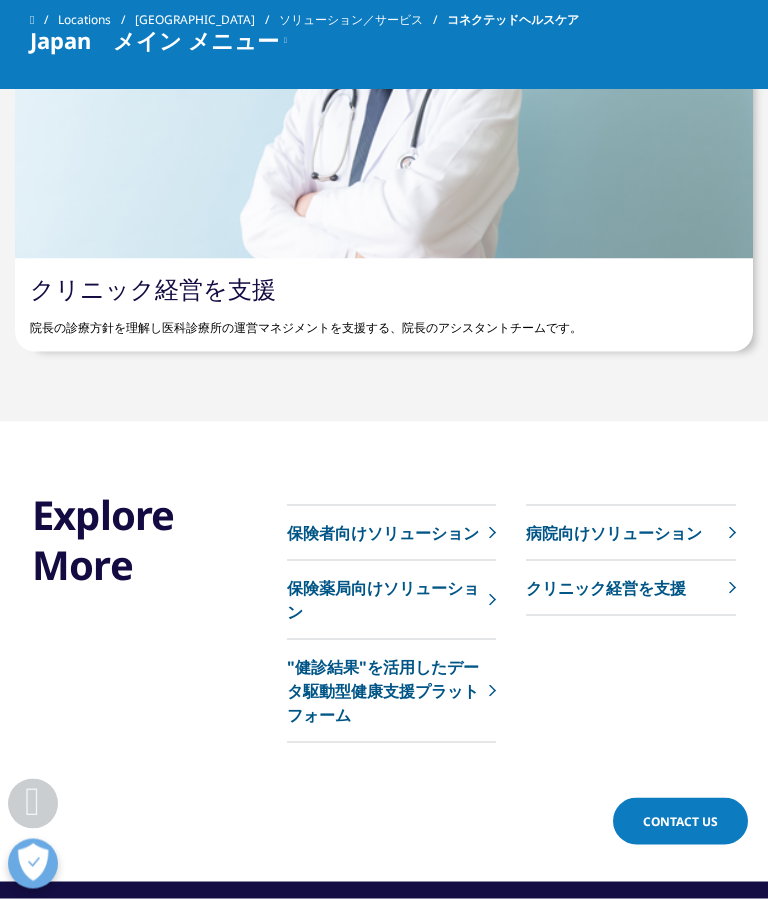 click on "病院向けソリューション" at bounding box center (614, 533) 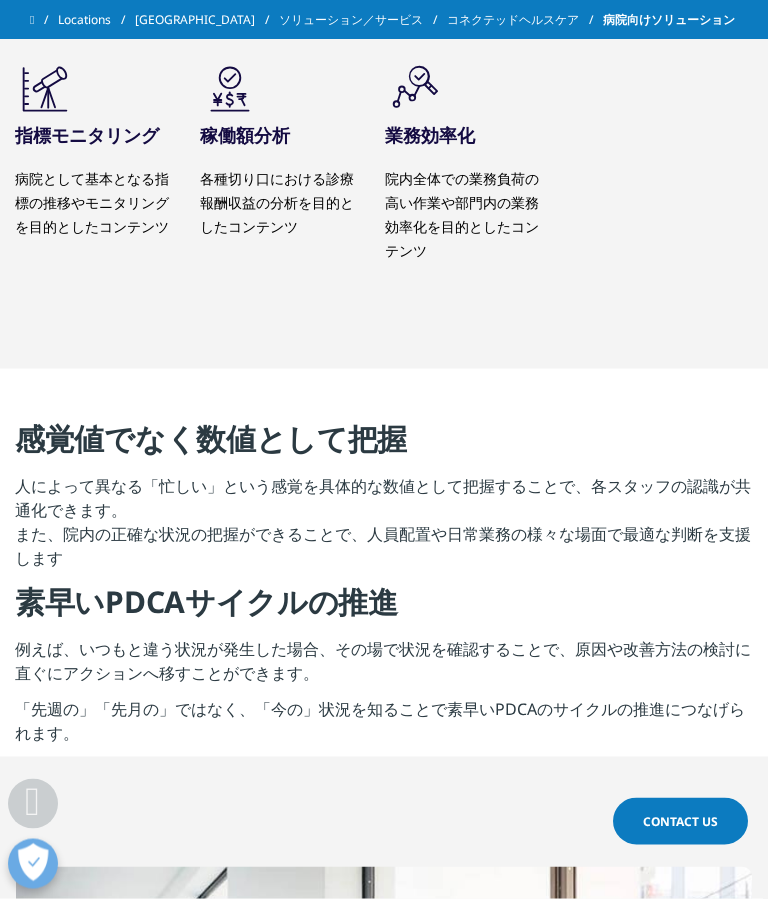 scroll, scrollTop: 3385, scrollLeft: 0, axis: vertical 